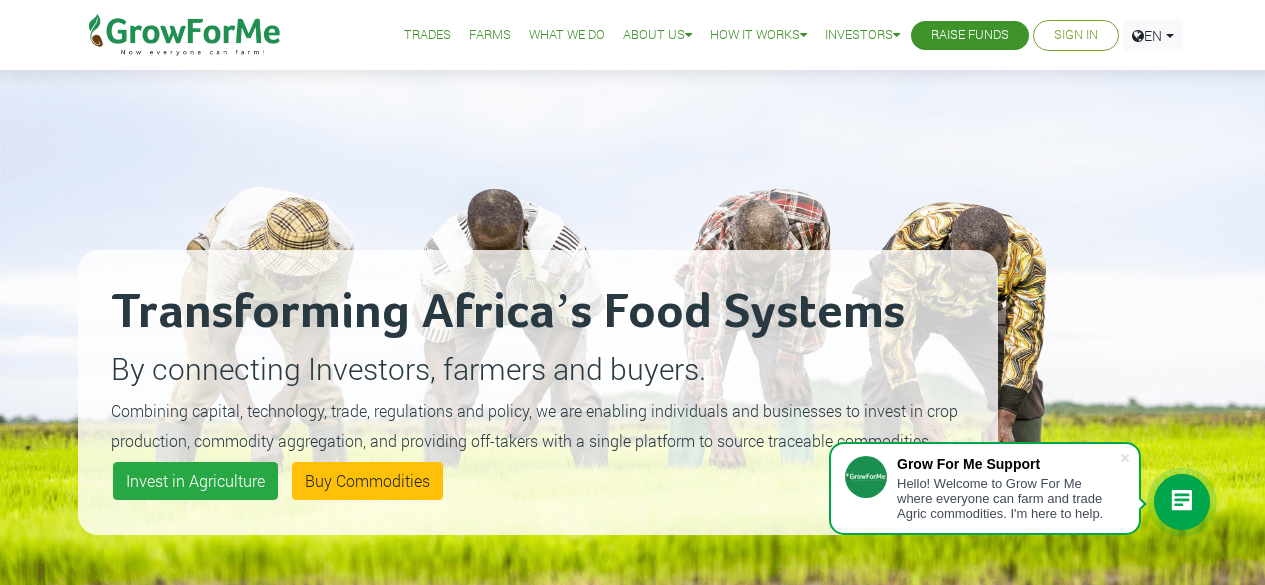 scroll, scrollTop: 0, scrollLeft: 0, axis: both 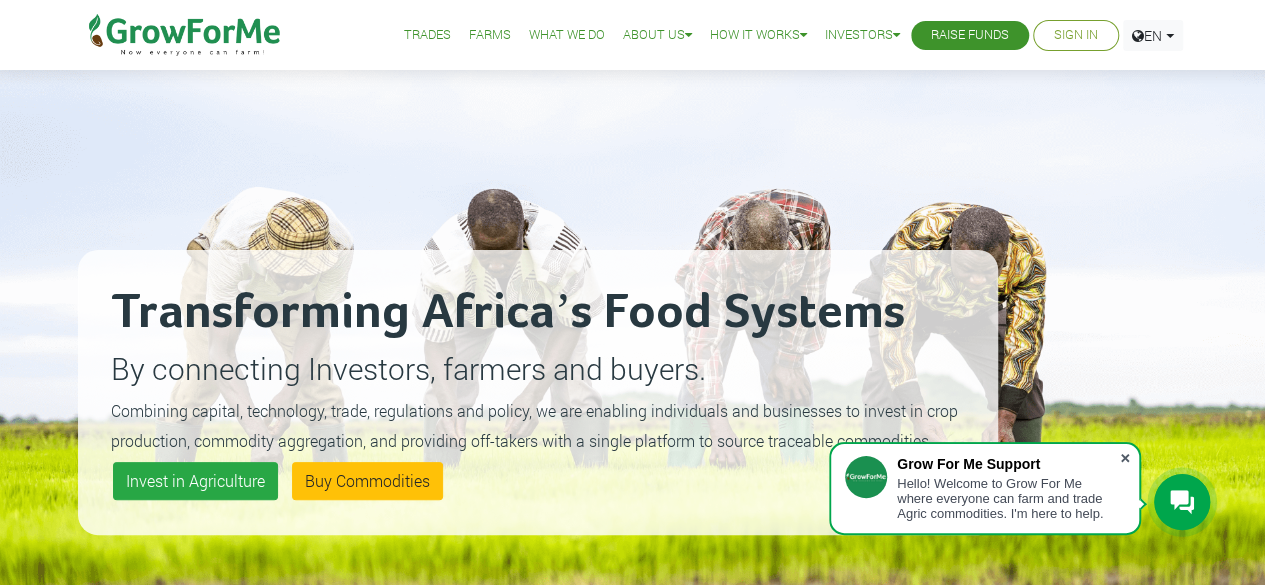 click at bounding box center (1125, 458) 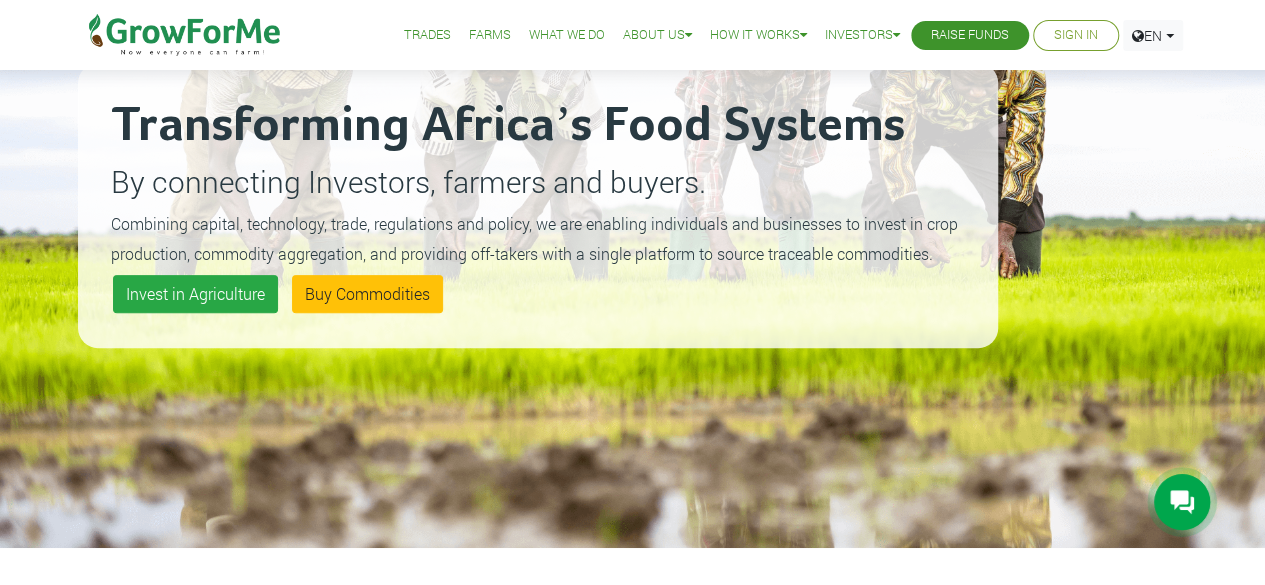 scroll, scrollTop: 100, scrollLeft: 0, axis: vertical 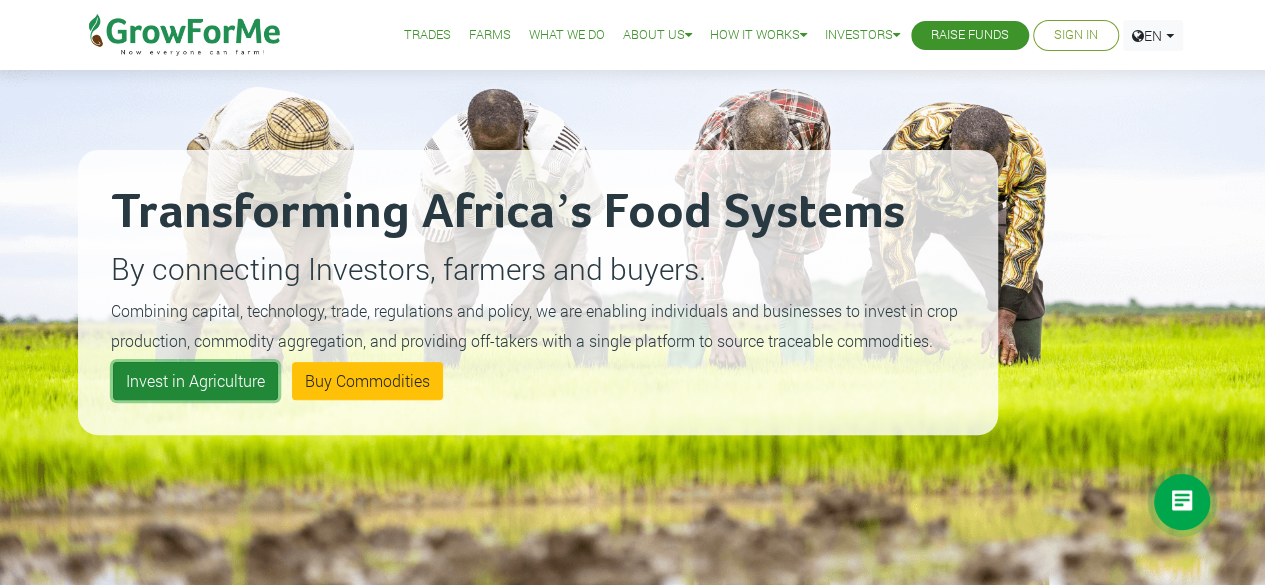 click on "Invest in Agriculture" at bounding box center [195, 381] 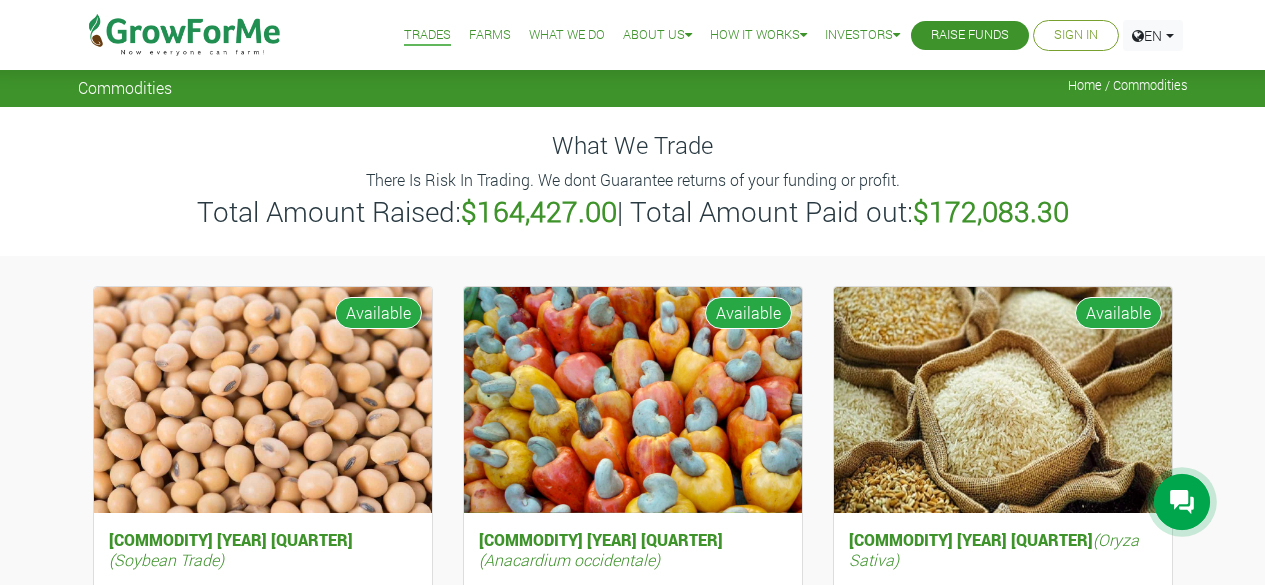 scroll, scrollTop: 0, scrollLeft: 0, axis: both 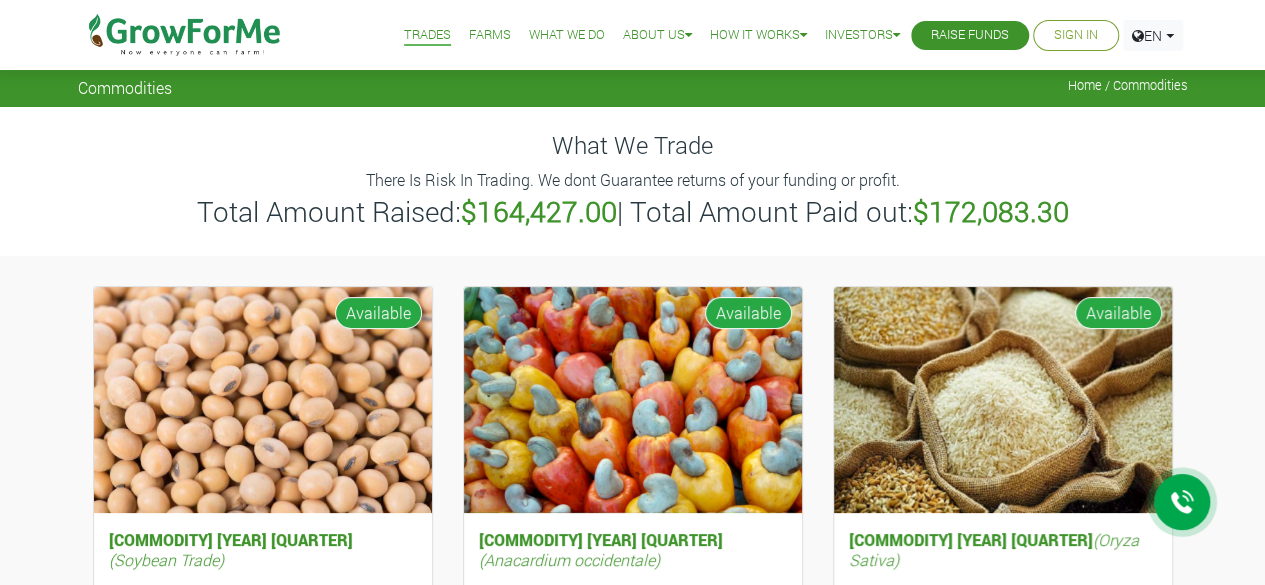 click on "Soybean Trade 2025 Q4  (Soybean Trade)
COST PER UNIT
GHȼ500.00
ROS
7.14% - 15.26%
TRADING START DATE ROS" at bounding box center [632, 1080] 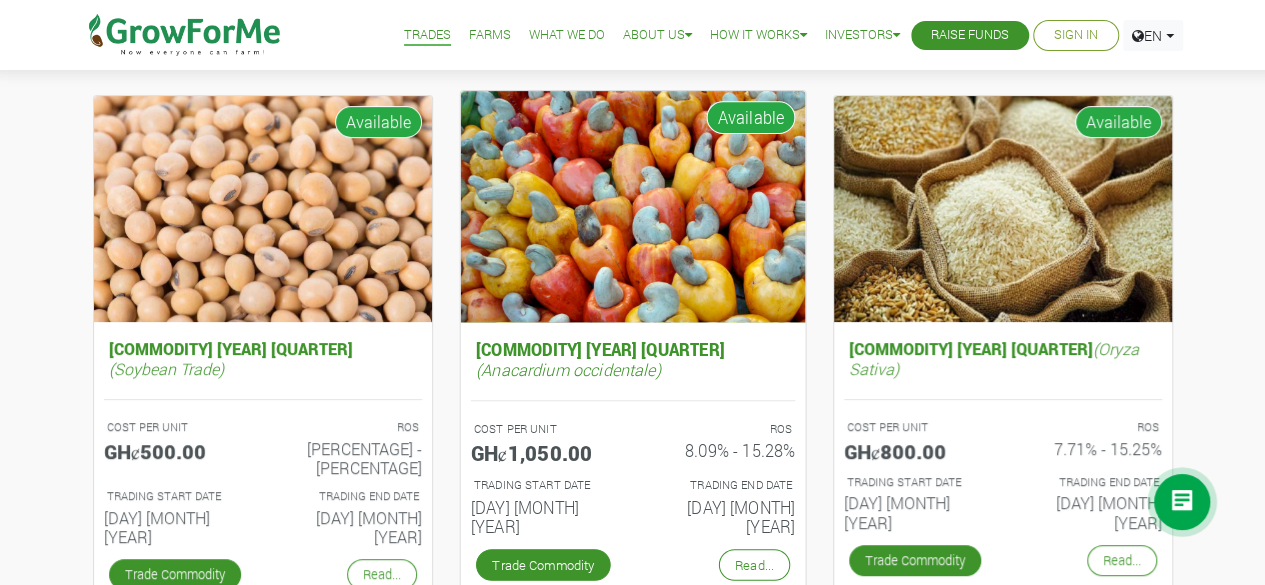 scroll, scrollTop: 400, scrollLeft: 0, axis: vertical 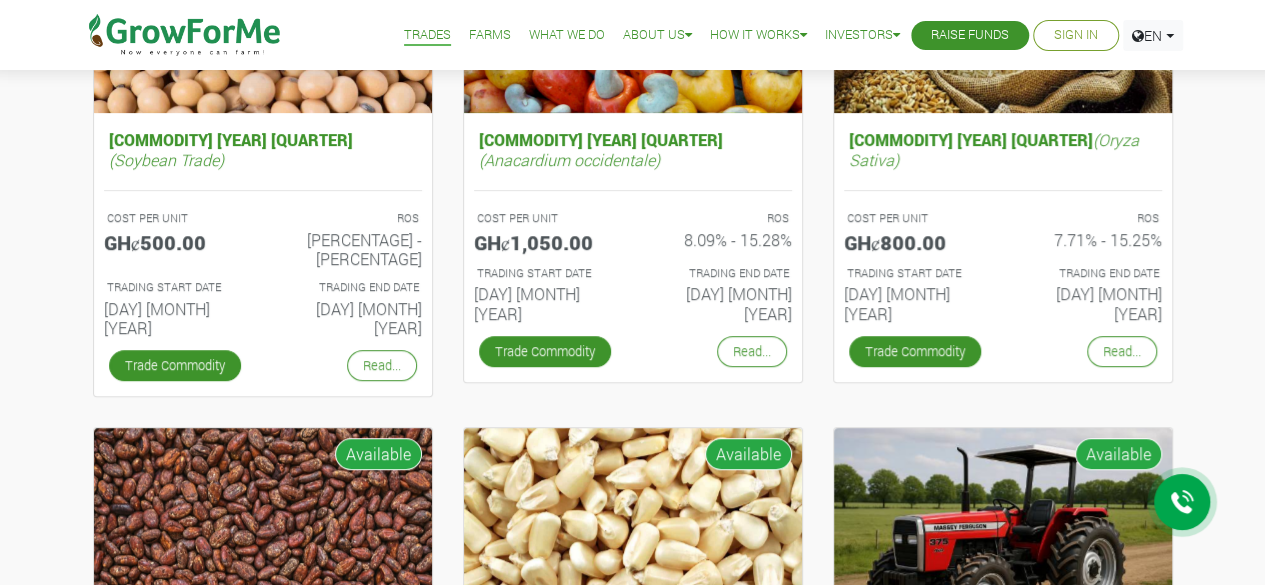 click on "Soybean Trade 2025 Q4  (Soybean Trade)
COST PER UNIT
GHȼ500.00
ROS
7.14% - 15.26%
TRADING START DATE ROS" at bounding box center [632, 781] 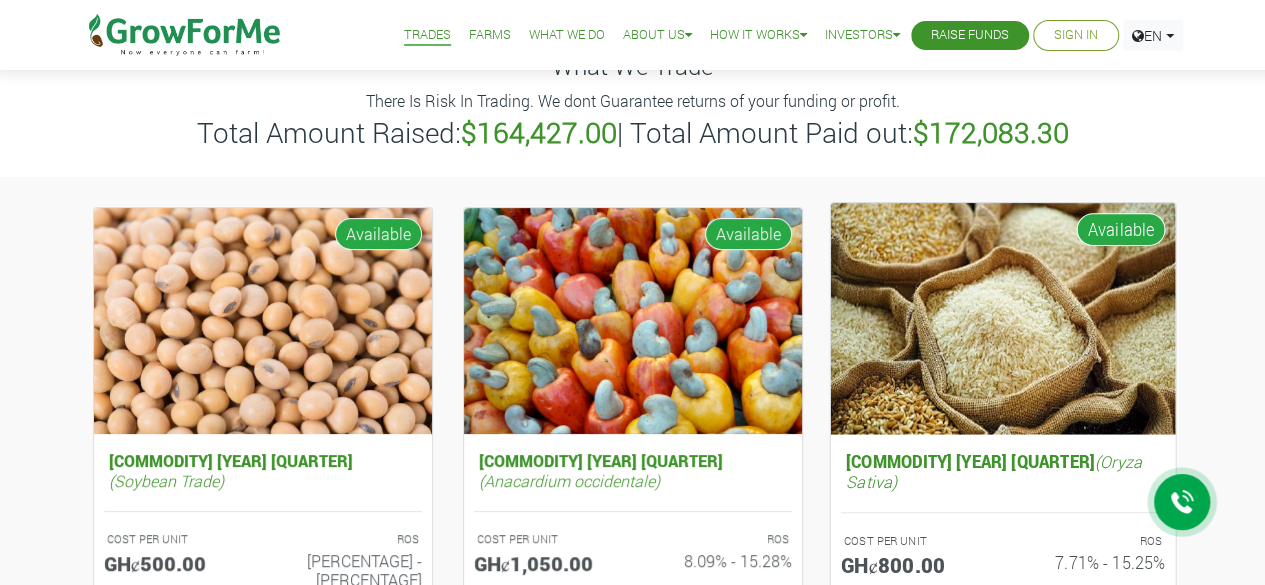 scroll, scrollTop: 200, scrollLeft: 0, axis: vertical 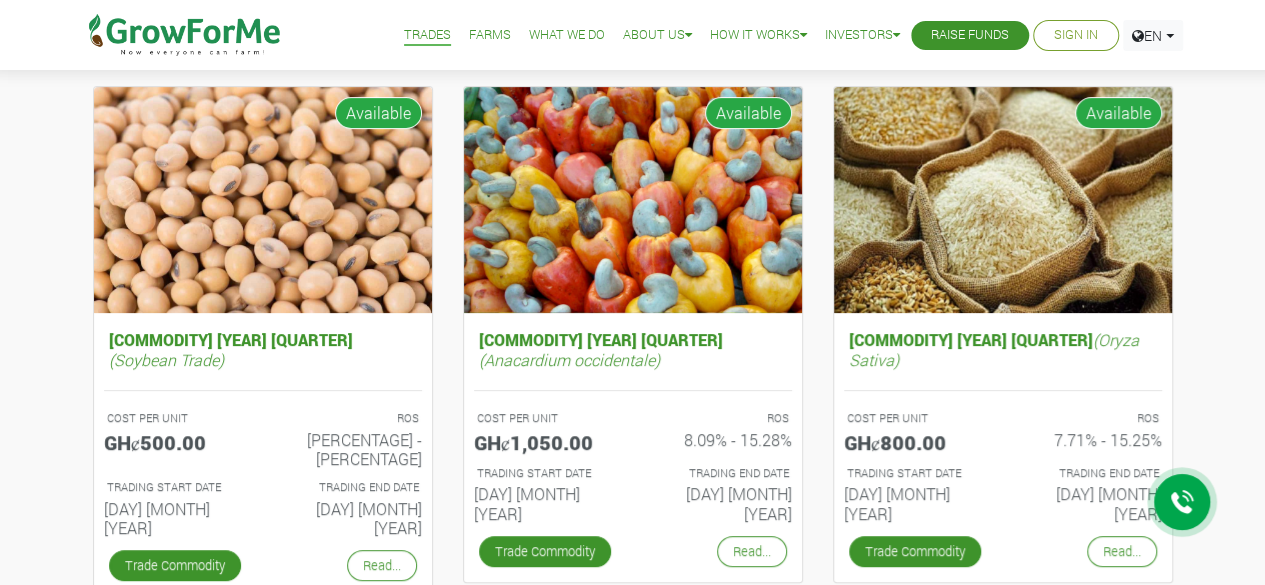 click on "Soybean Trade 2025 Q4  (Soybean Trade)
COST PER UNIT
GHȼ500.00
ROS
7.14% - 15.26%
TRADING START DATE ROS" at bounding box center (632, 1083) 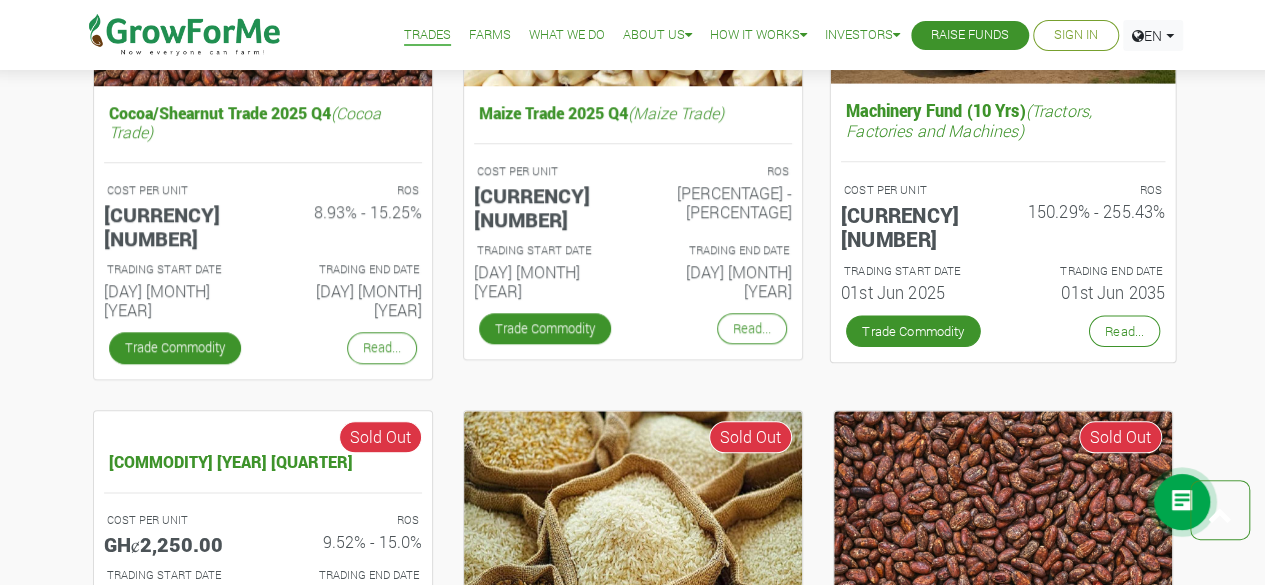 scroll, scrollTop: 1000, scrollLeft: 0, axis: vertical 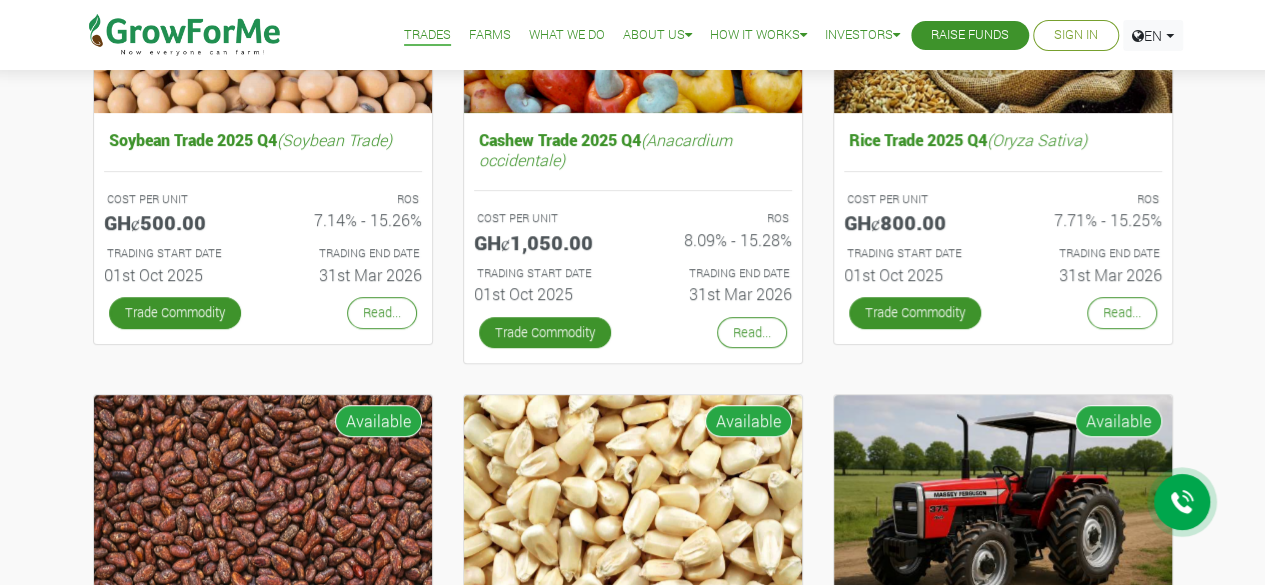click on "Soybean Trade 2025 Q4  (Soybean Trade)
COST PER UNIT
GHȼ500.00
ROS
7.14% - 15.26%
TRADING START DATE ROS" at bounding box center (632, 917) 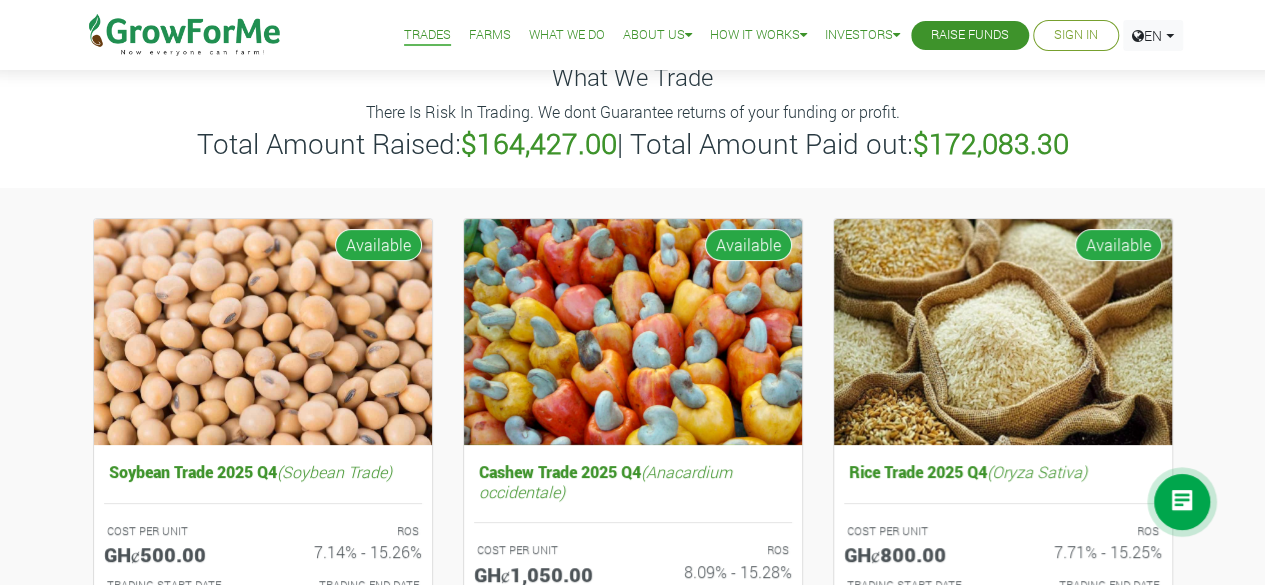 scroll, scrollTop: 200, scrollLeft: 0, axis: vertical 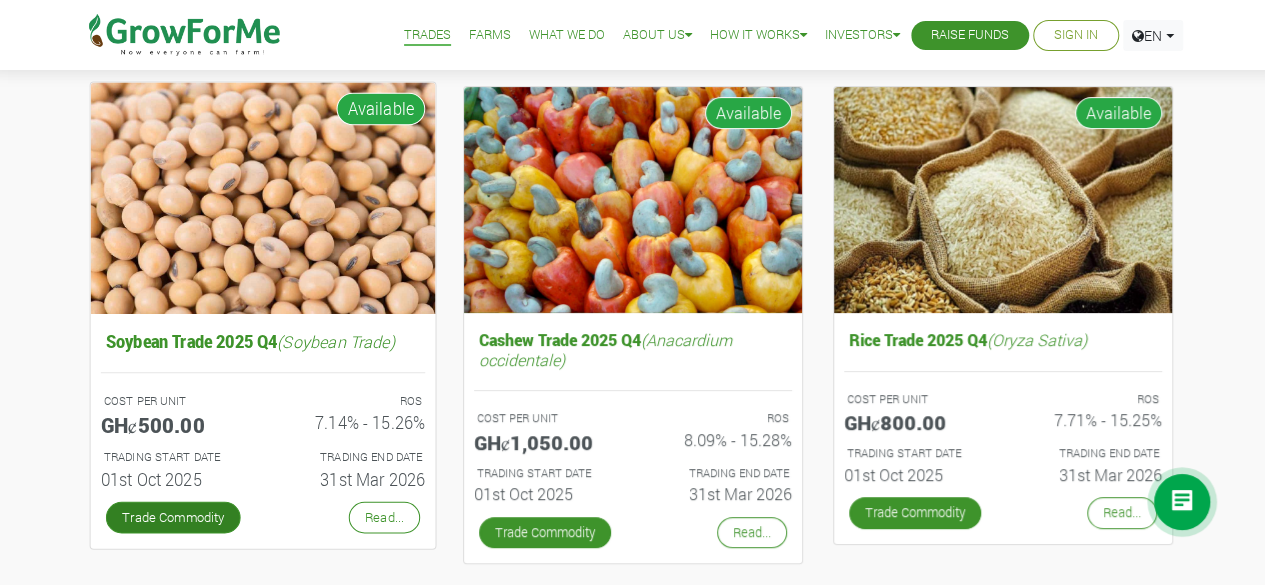 click on "Trade Commodity" at bounding box center [172, 517] 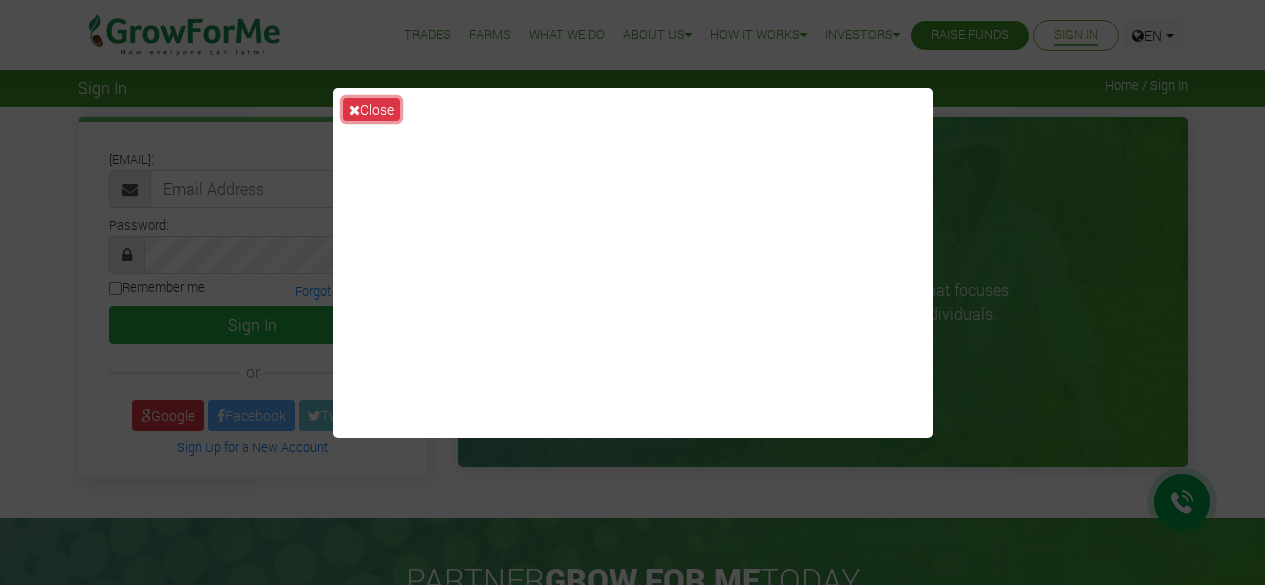 drag, startPoint x: 0, startPoint y: 0, endPoint x: 371, endPoint y: 110, distance: 386.96384 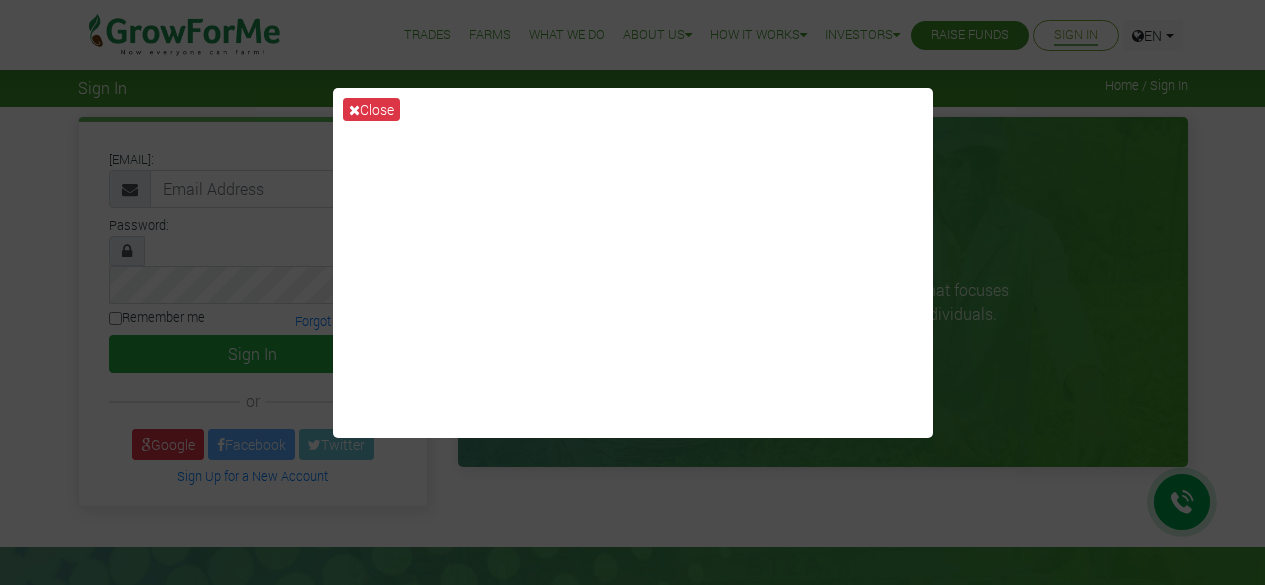 scroll, scrollTop: 0, scrollLeft: 0, axis: both 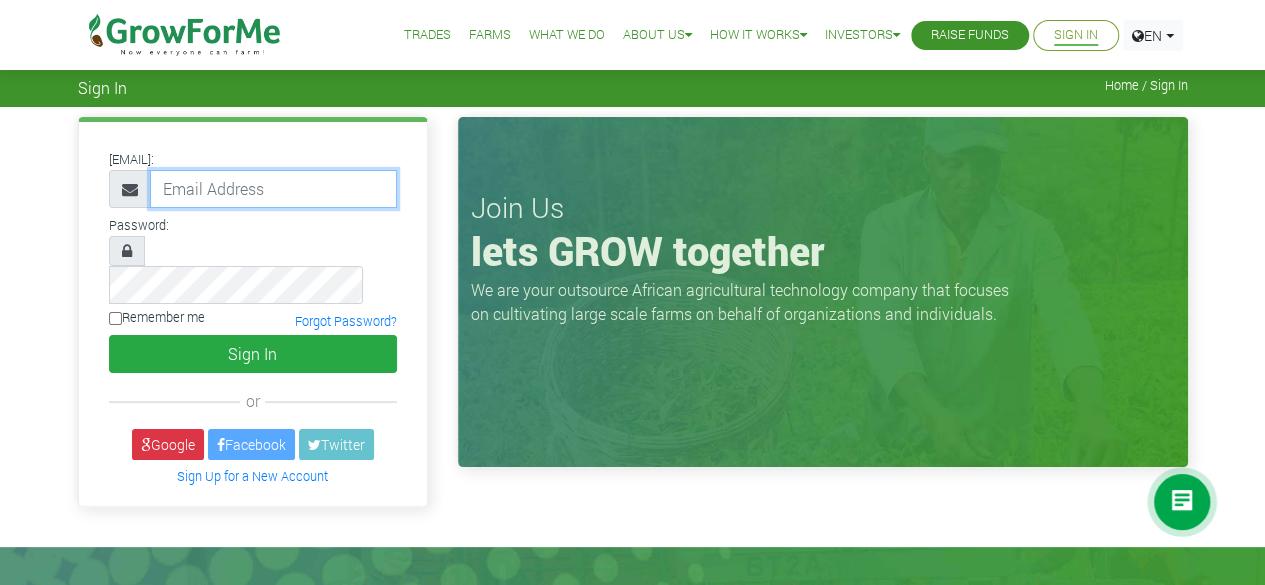 click at bounding box center (273, 189) 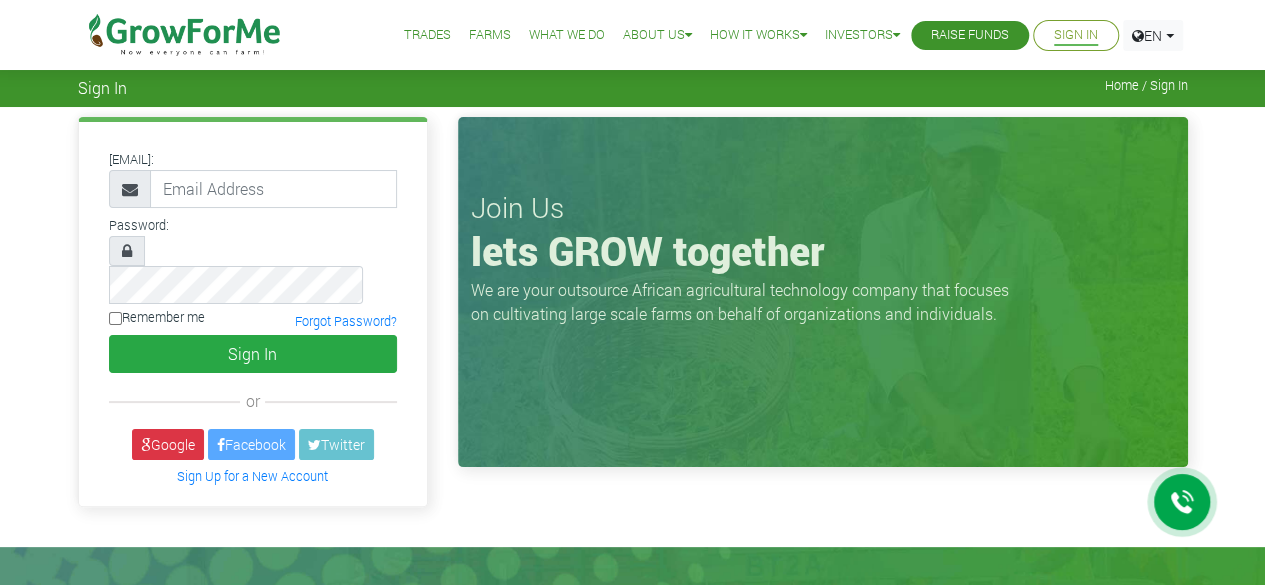click on "Email Address:
Password:   or" at bounding box center (632, 327) 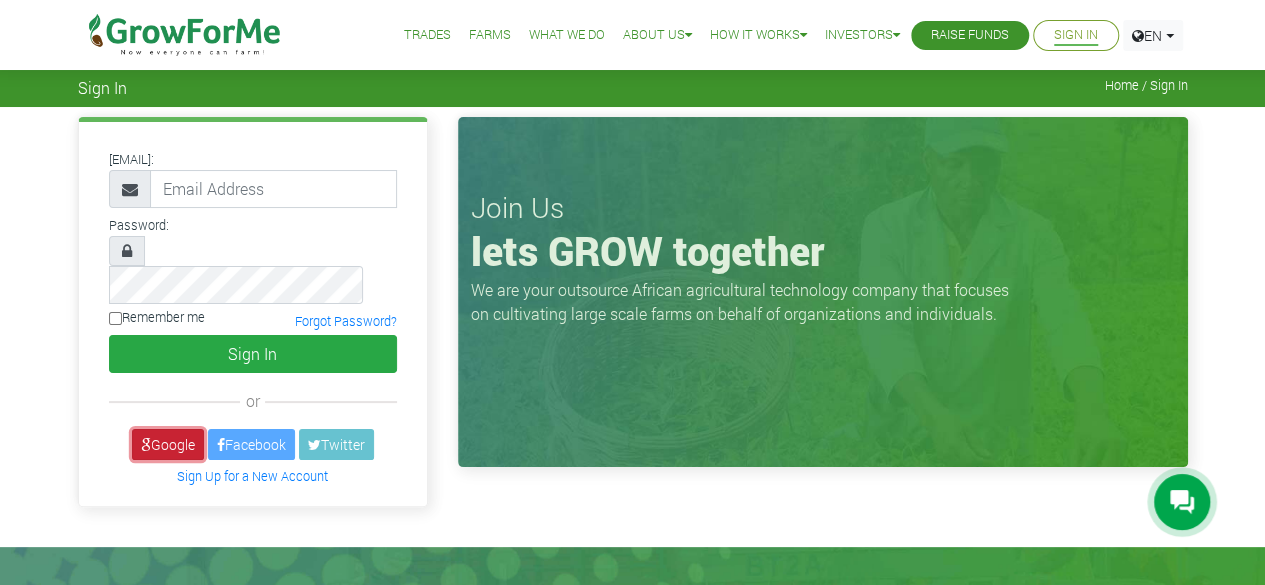 click on "Google" at bounding box center [168, 444] 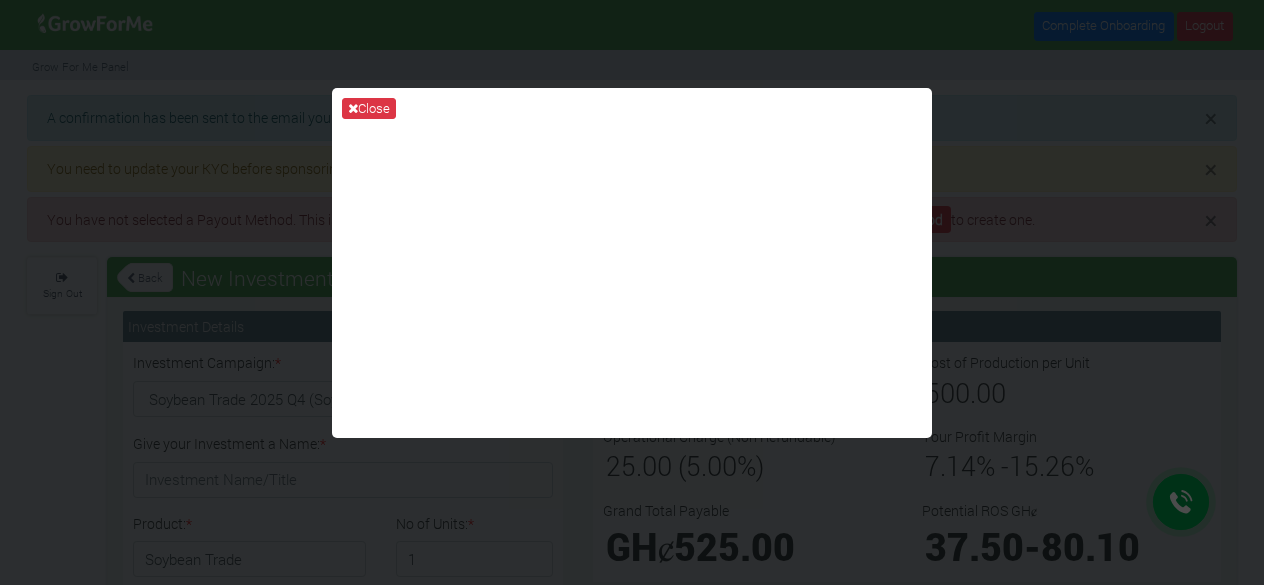 scroll, scrollTop: 0, scrollLeft: 0, axis: both 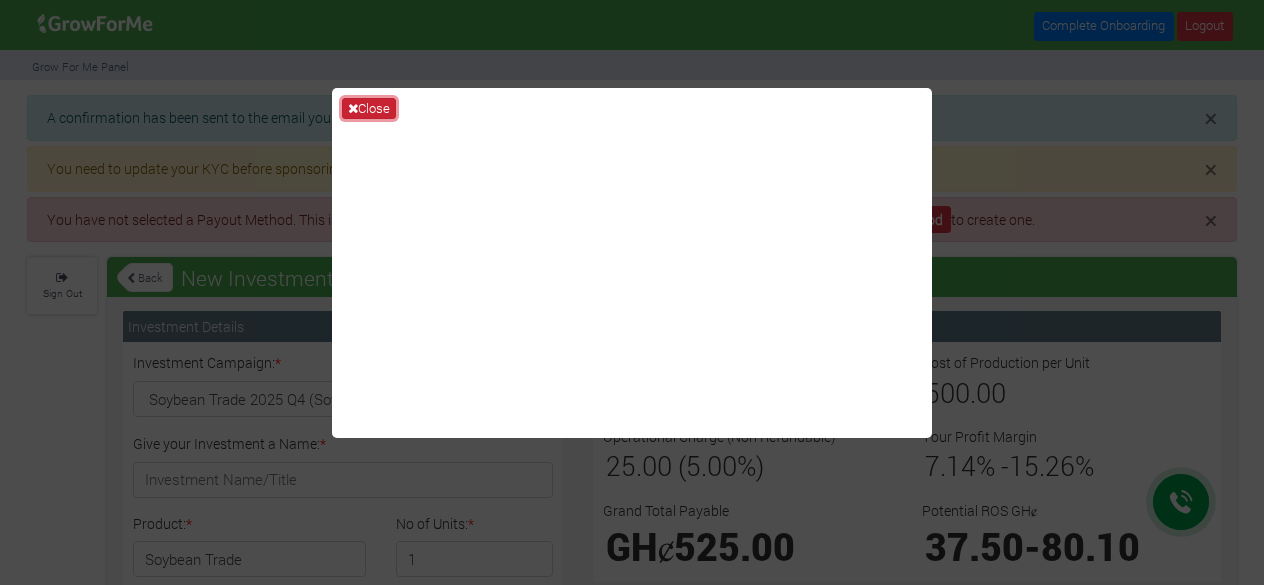 click on "Close" at bounding box center (369, 109) 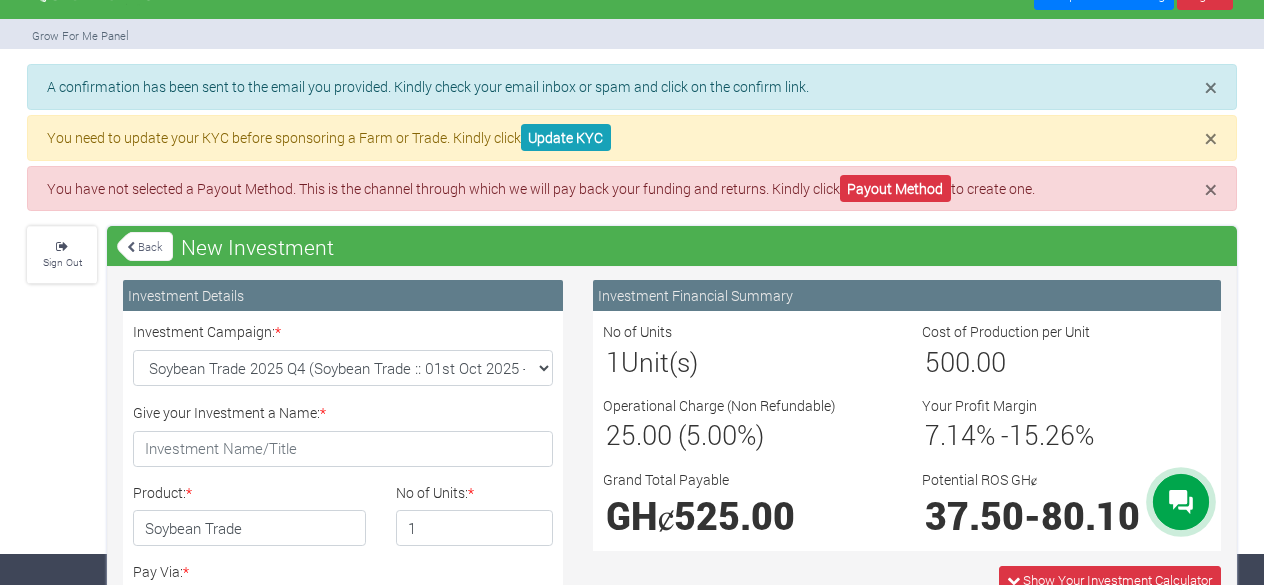 scroll, scrollTop: 0, scrollLeft: 0, axis: both 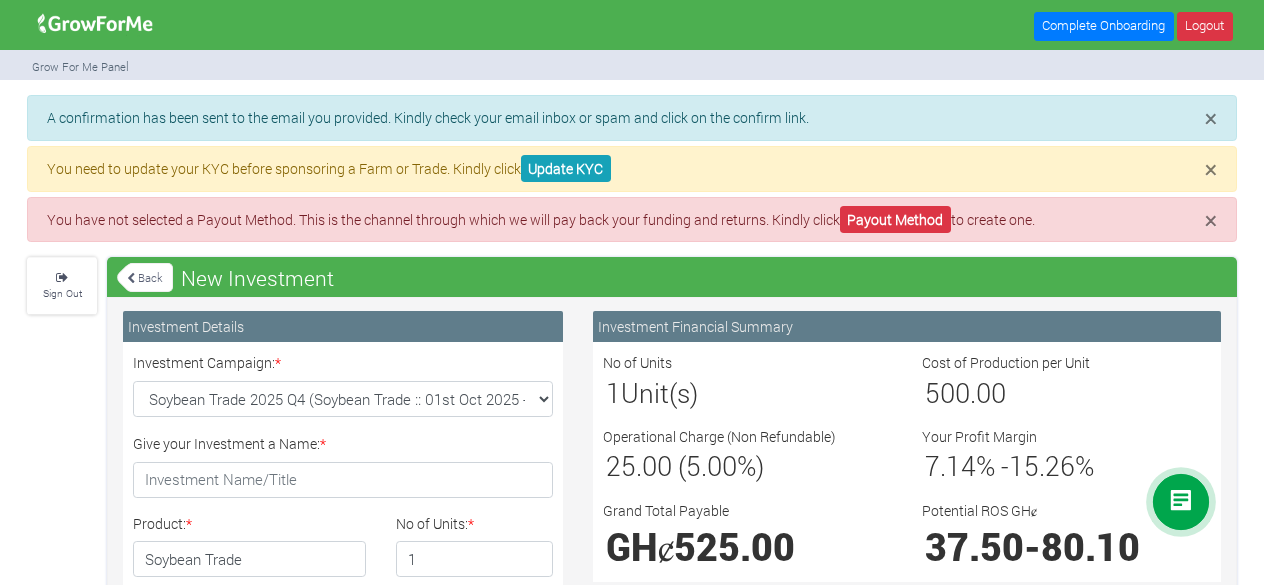 click on "×
A confirmation has been sent to the email you provided. Kindly check your email inbox or spam and click on the confirm link.
×
You need to update your KYC before sponsoring a Farm or Trade. Kindly click  Update KYC
×
You have not selected a Payout Method. This is the channel through which we will pay back your funding and returns. Kindly click  Payout Method  to create one.
Sign Out
Back" at bounding box center (632, 655) 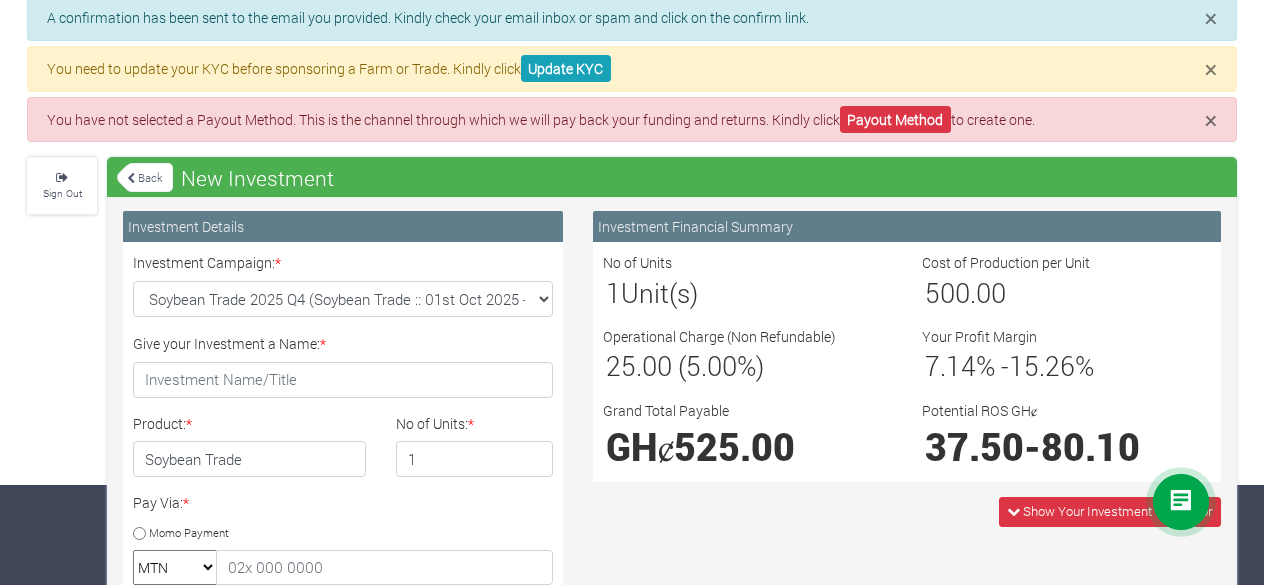 scroll, scrollTop: 0, scrollLeft: 0, axis: both 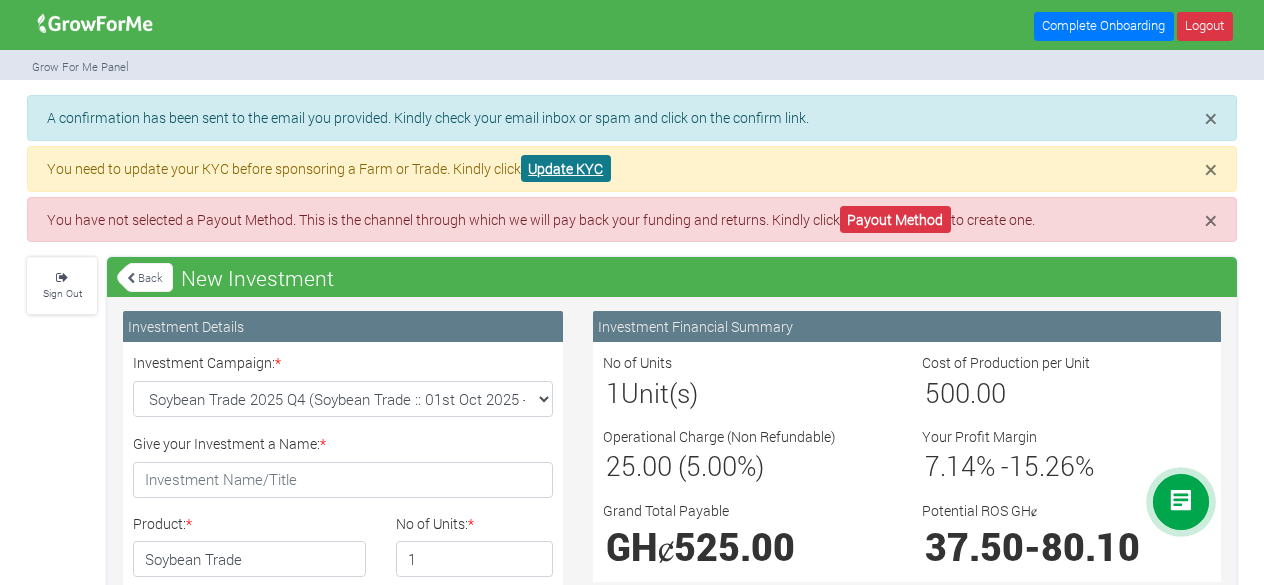 click on "Update KYC" at bounding box center [566, 168] 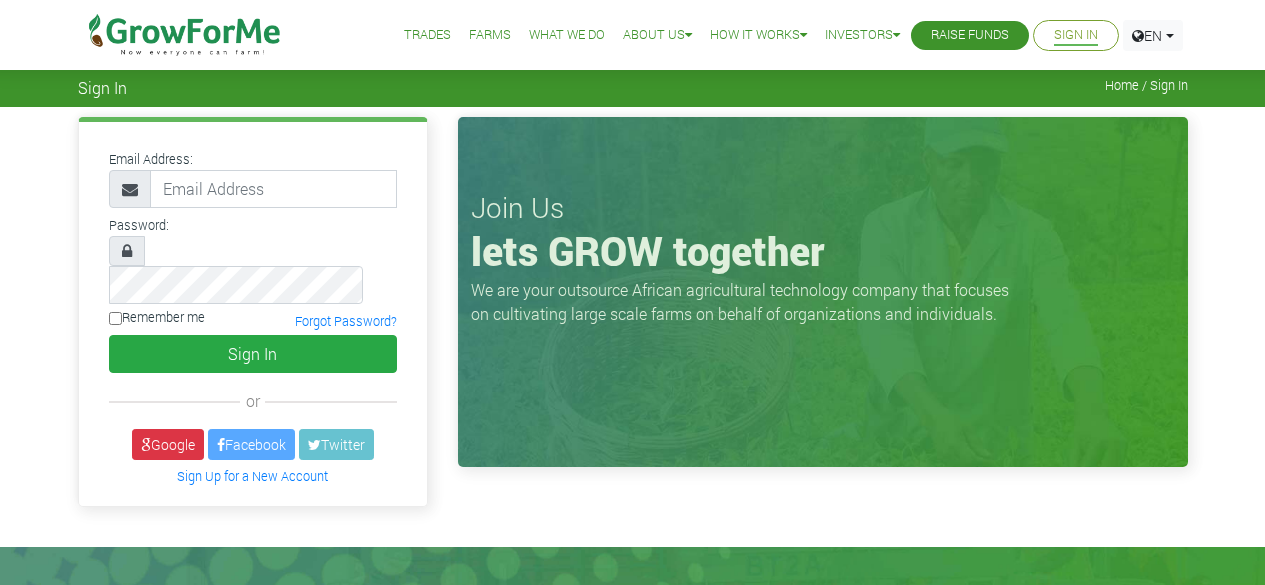 scroll, scrollTop: 0, scrollLeft: 0, axis: both 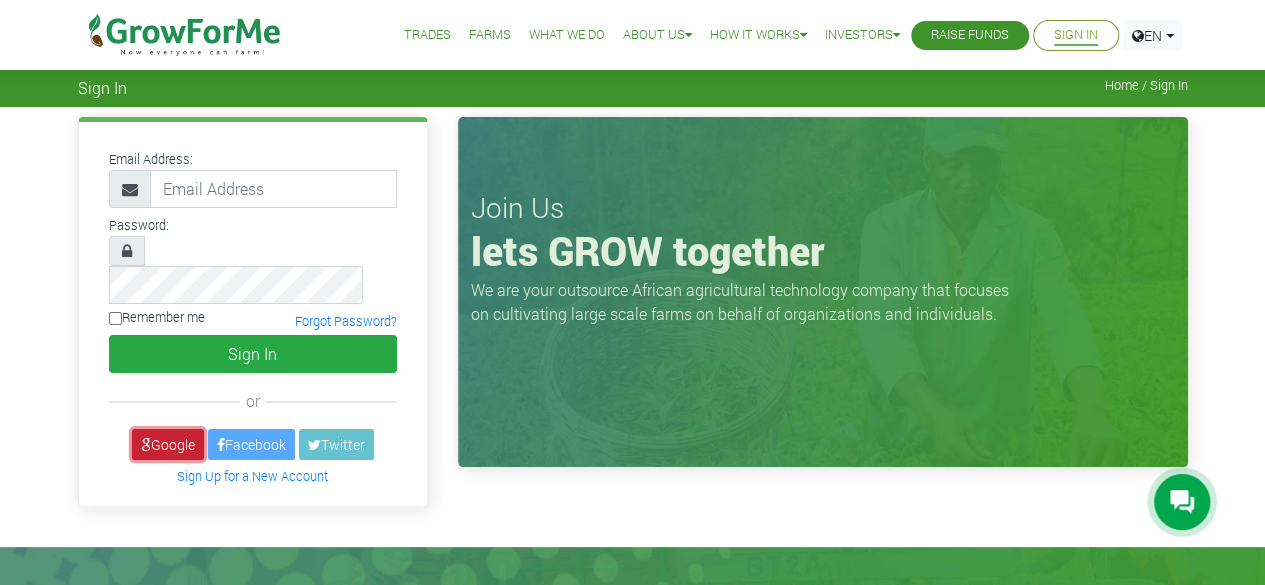 click on "Google" at bounding box center (168, 444) 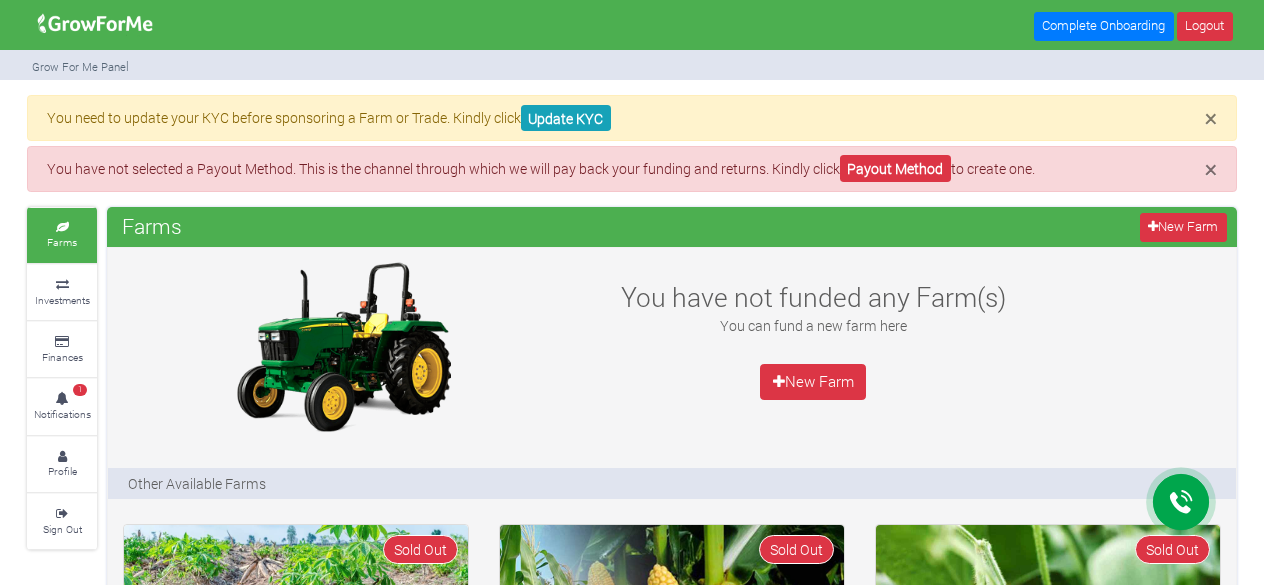 scroll, scrollTop: 0, scrollLeft: 0, axis: both 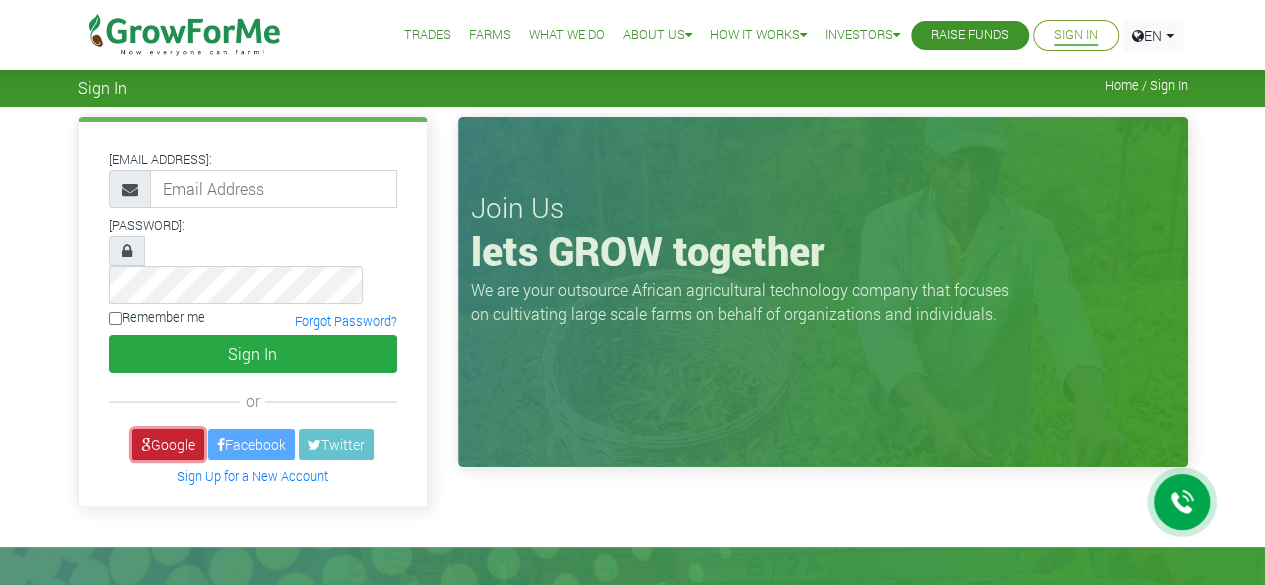 click on "Google" at bounding box center (168, 444) 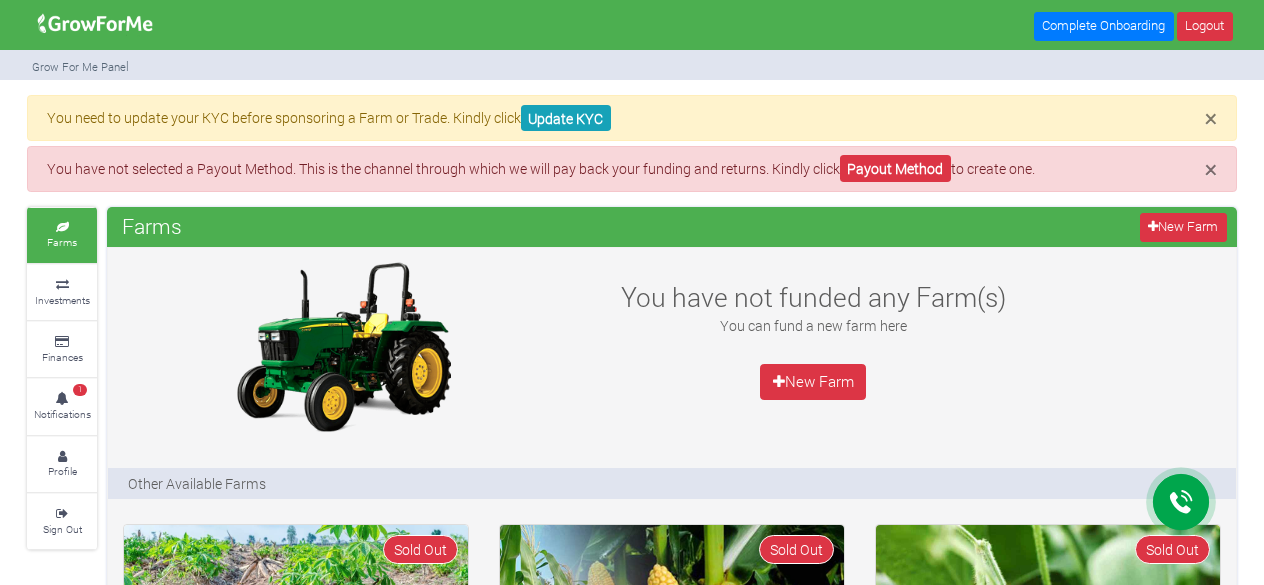 scroll, scrollTop: 0, scrollLeft: 0, axis: both 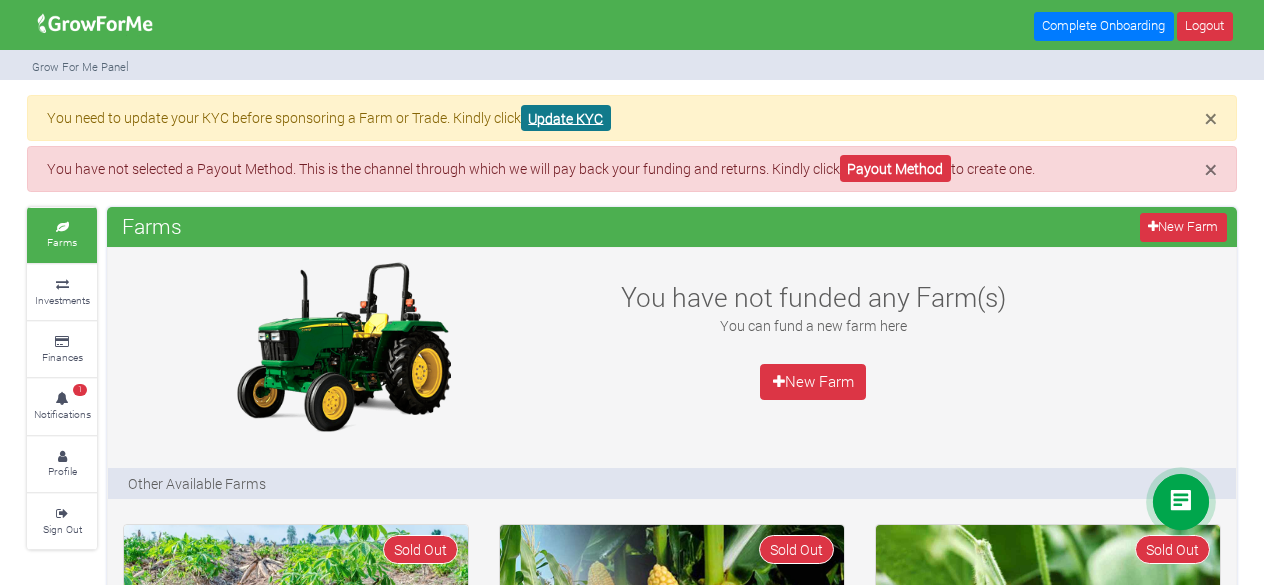 click on "Update KYC" at bounding box center (566, 118) 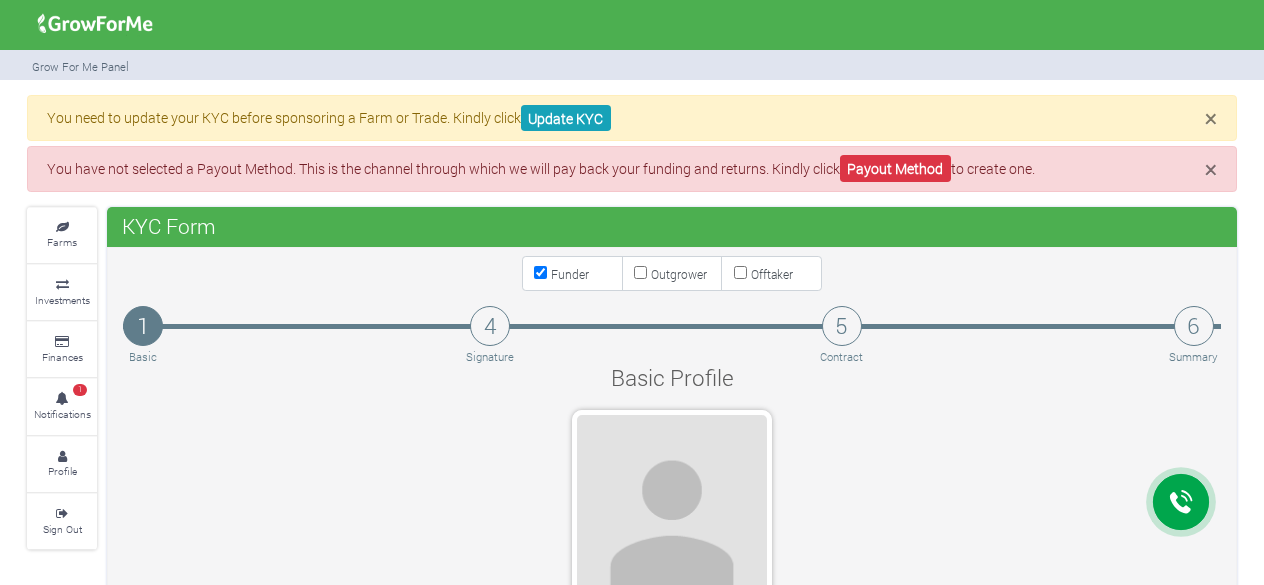 scroll, scrollTop: 0, scrollLeft: 0, axis: both 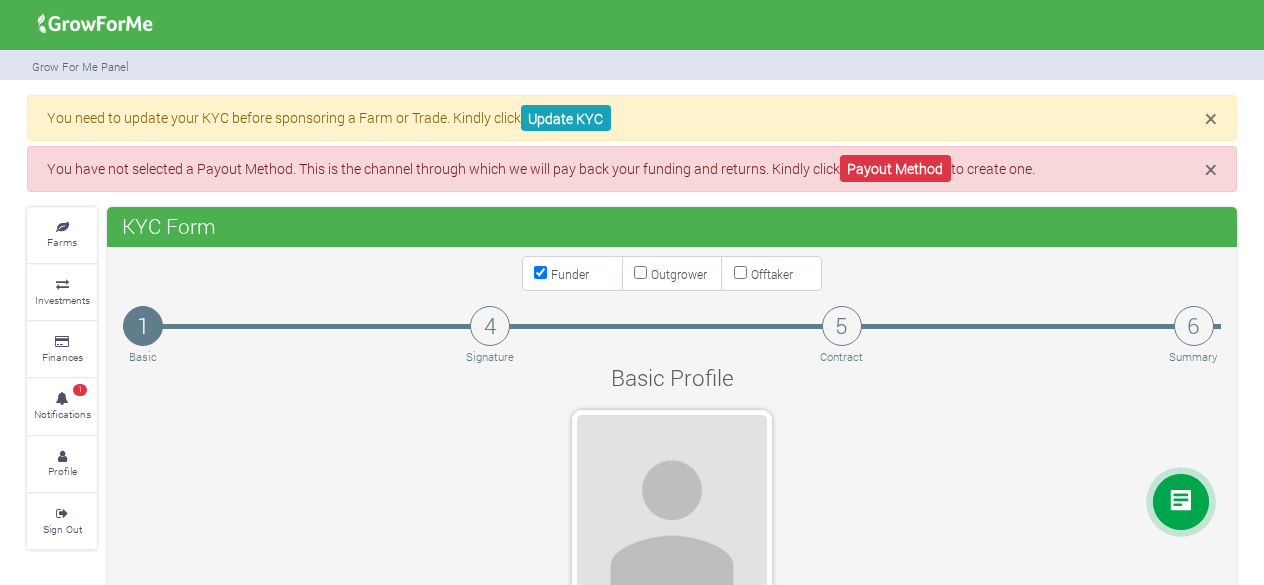 click on "Outgrower" at bounding box center [640, 272] 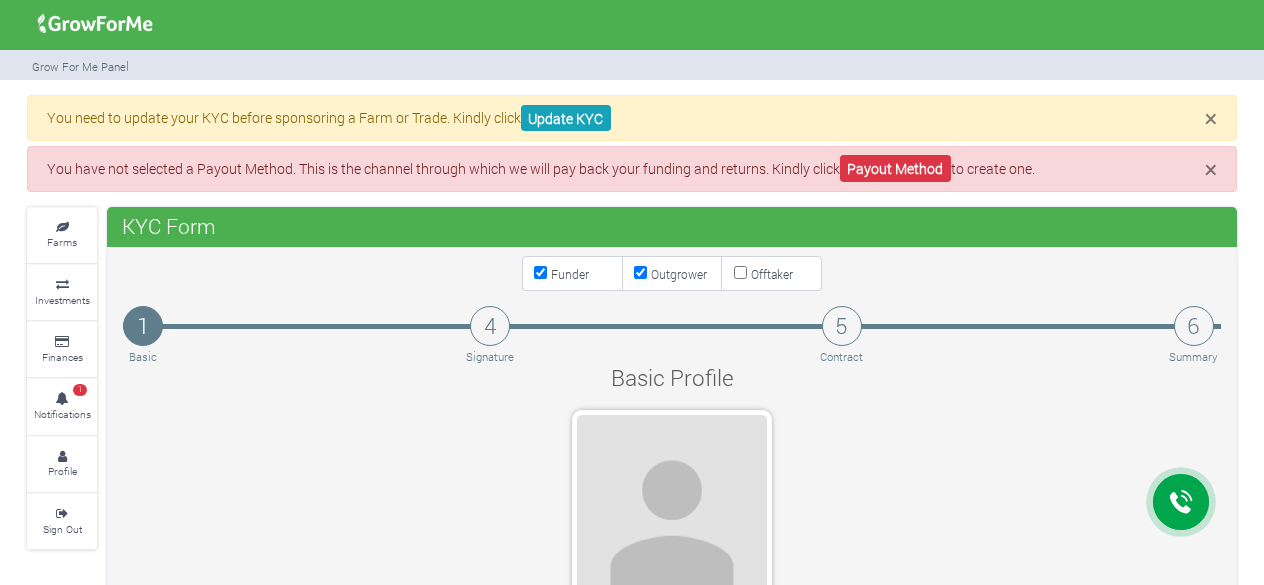 click on "Outgrower" at bounding box center [640, 272] 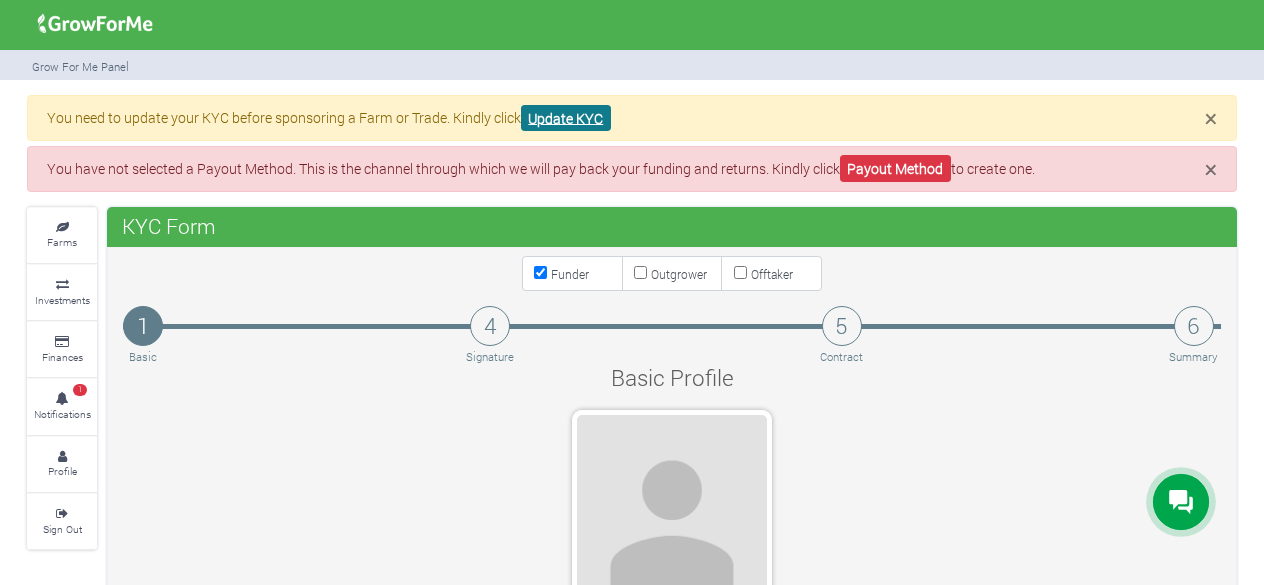 click on "Update KYC" at bounding box center (566, 118) 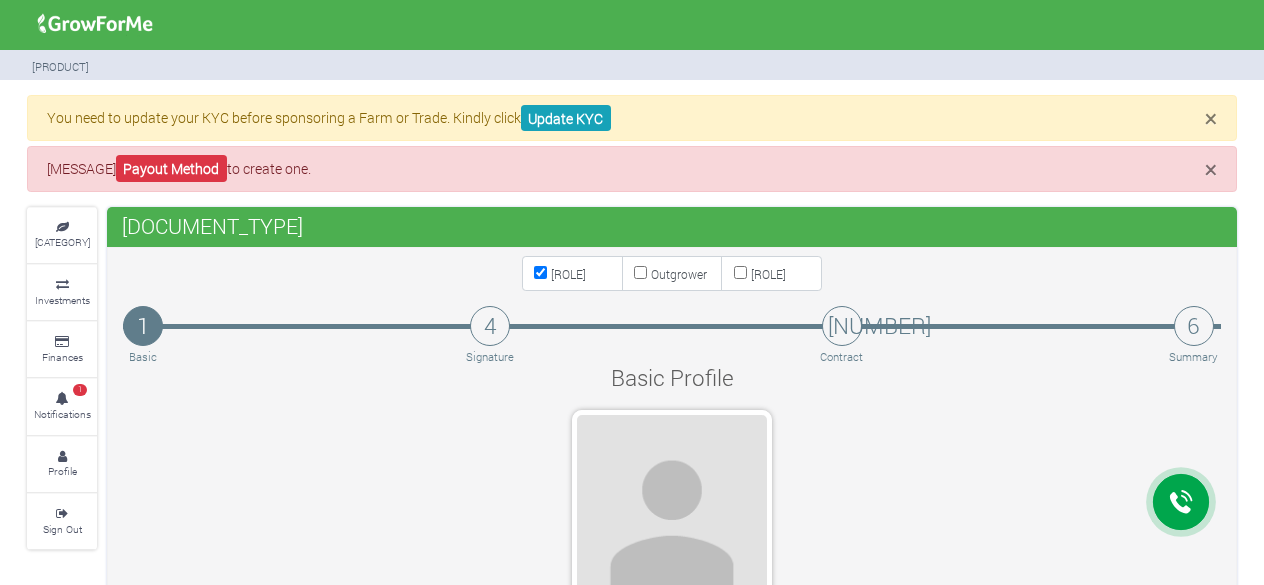 scroll, scrollTop: 0, scrollLeft: 0, axis: both 